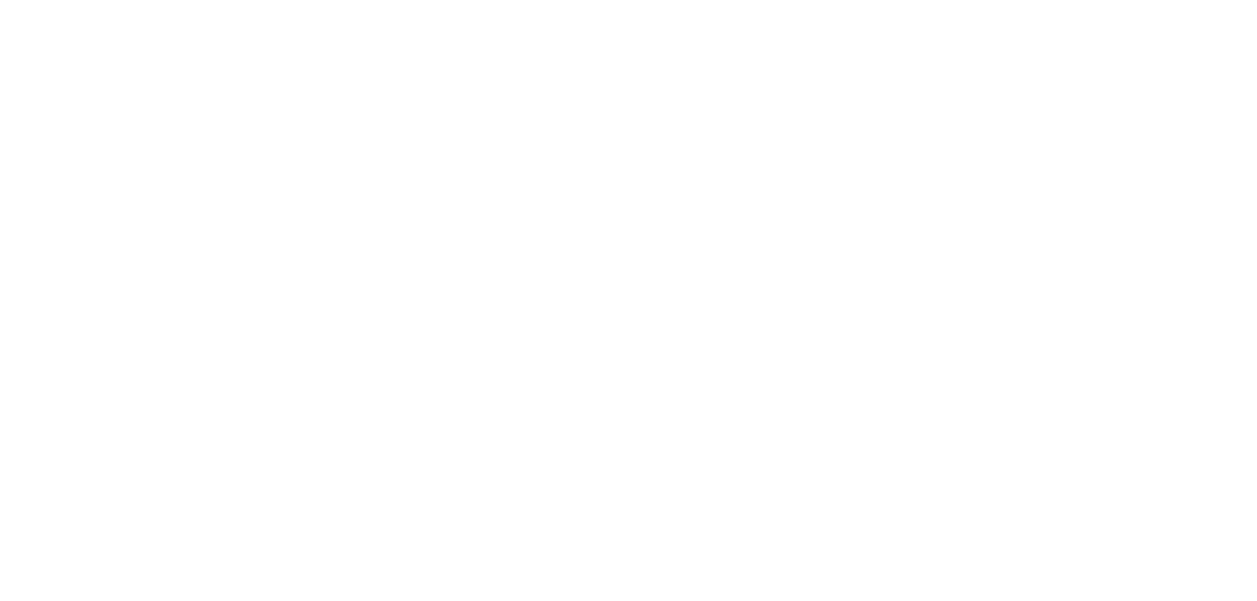 scroll, scrollTop: 0, scrollLeft: 0, axis: both 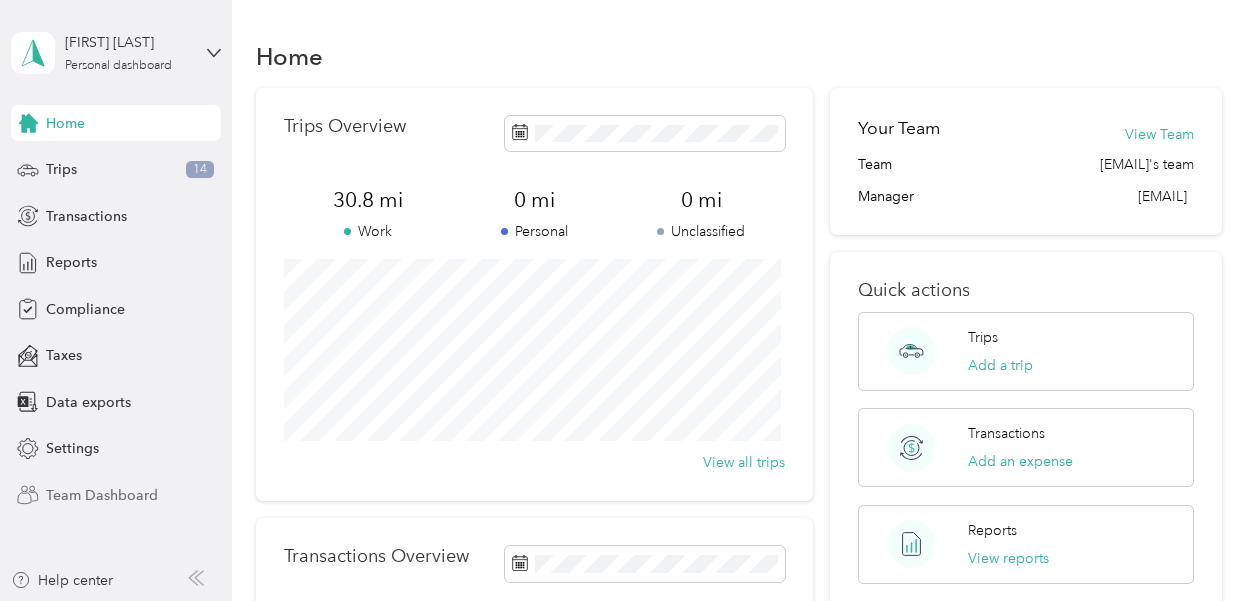 click on "Team Dashboard" at bounding box center (102, 495) 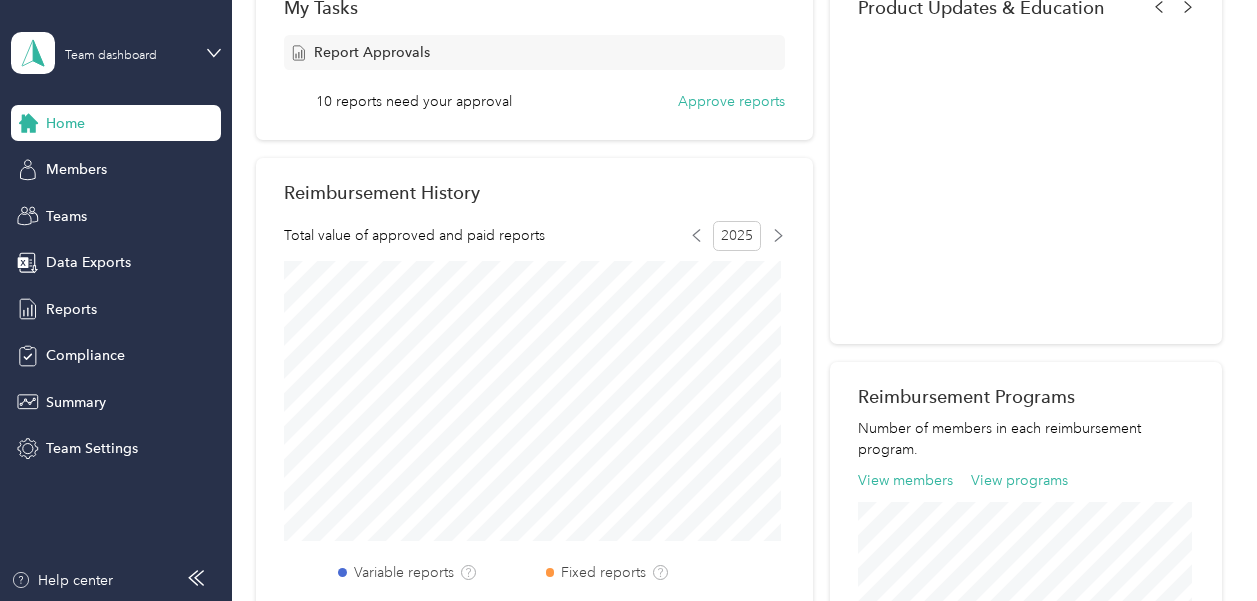 scroll, scrollTop: 380, scrollLeft: 0, axis: vertical 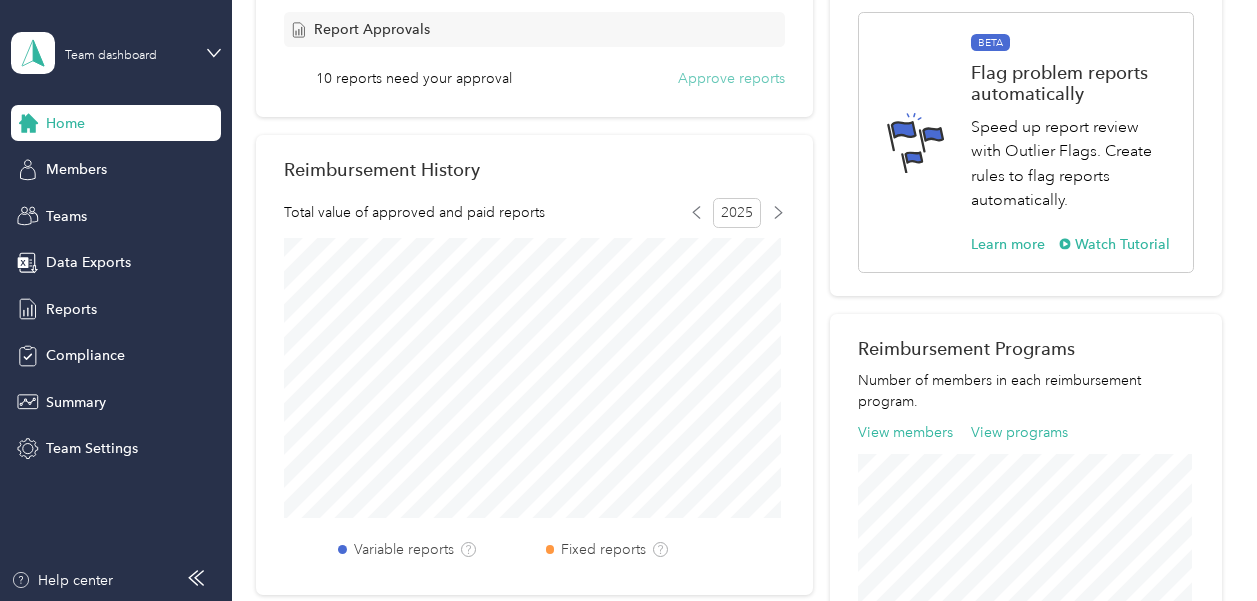 click on "Approve reports" at bounding box center [731, 78] 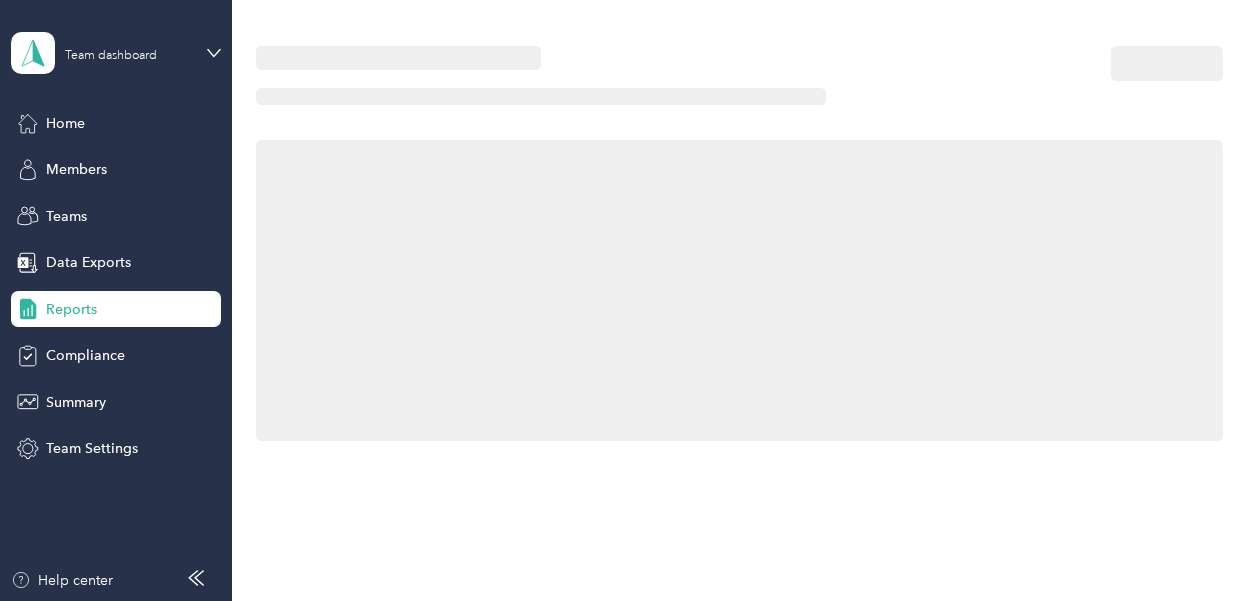 scroll, scrollTop: 0, scrollLeft: 0, axis: both 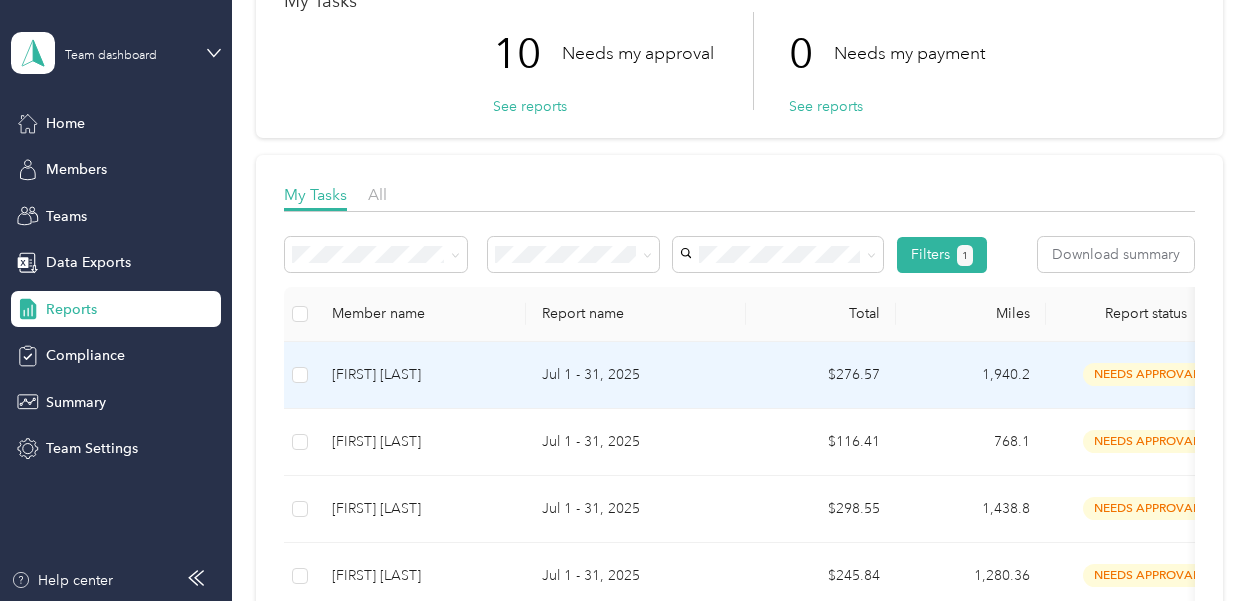 click on "needs approval" at bounding box center (1146, 374) 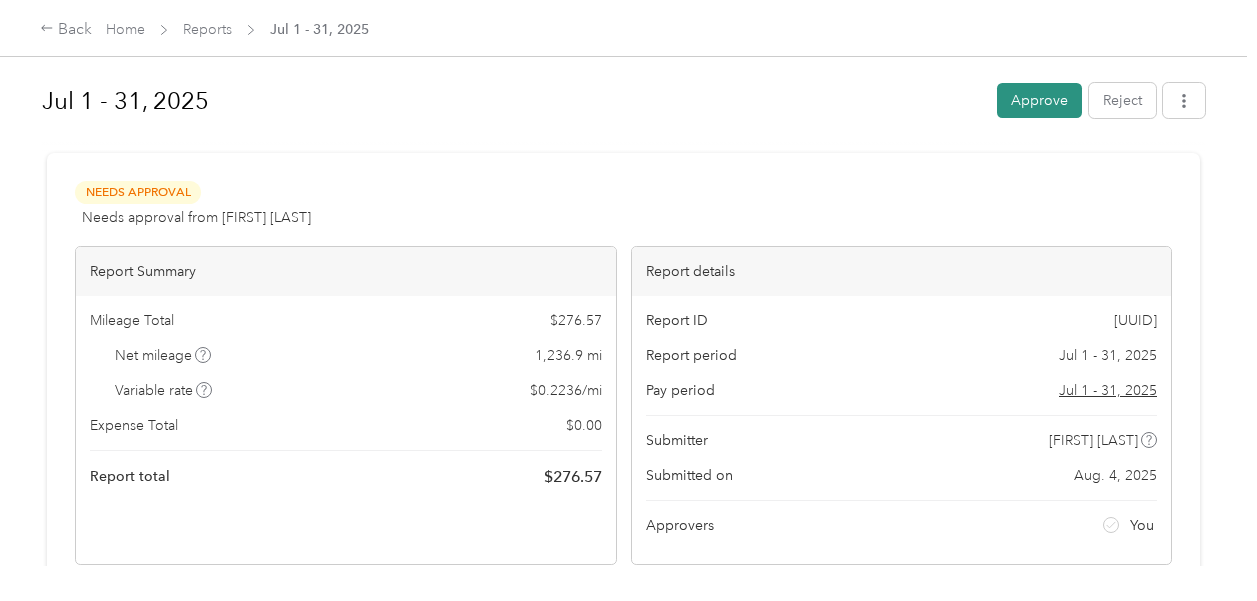 click on "Approve" at bounding box center [1039, 100] 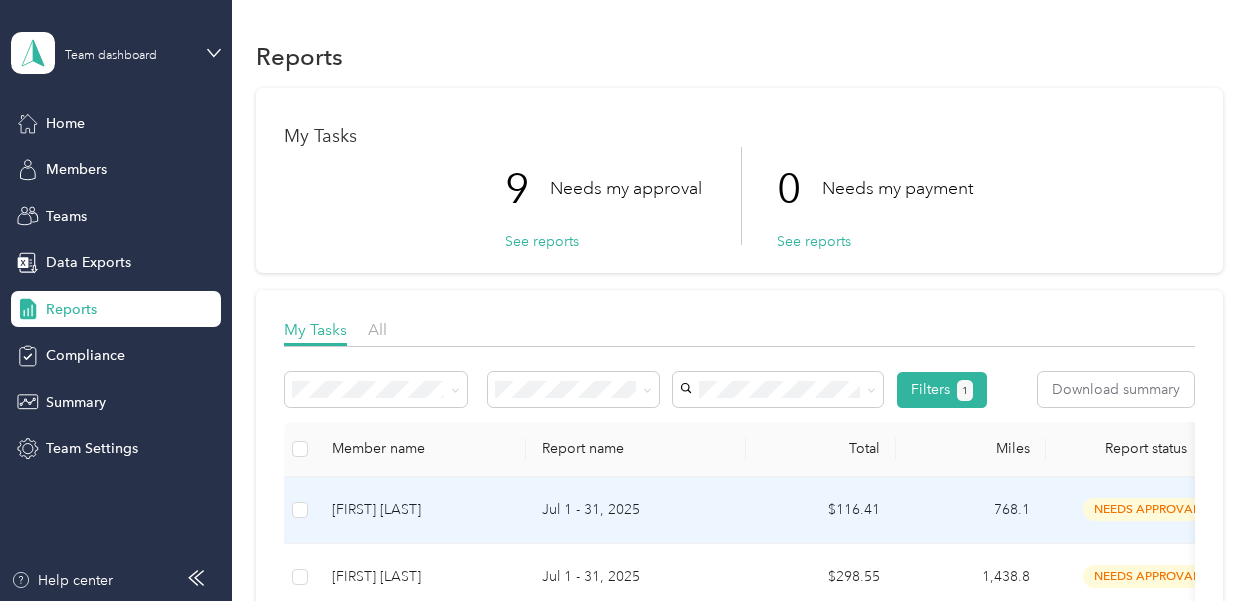 click on "needs approval" at bounding box center (1146, 509) 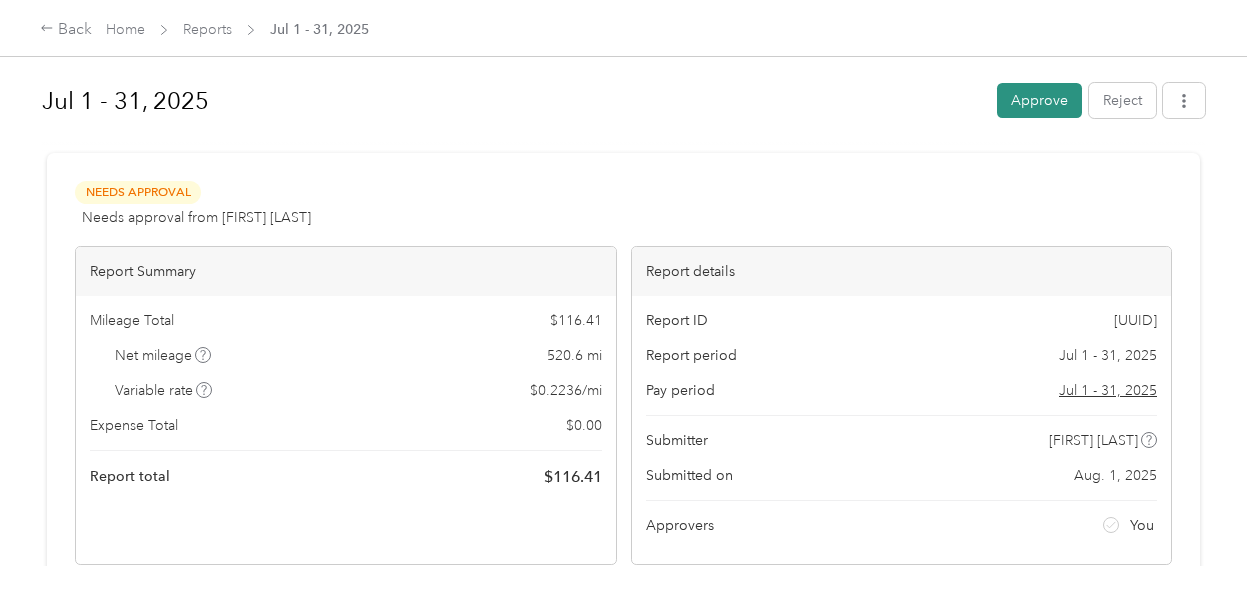 click on "Approve" at bounding box center (1039, 100) 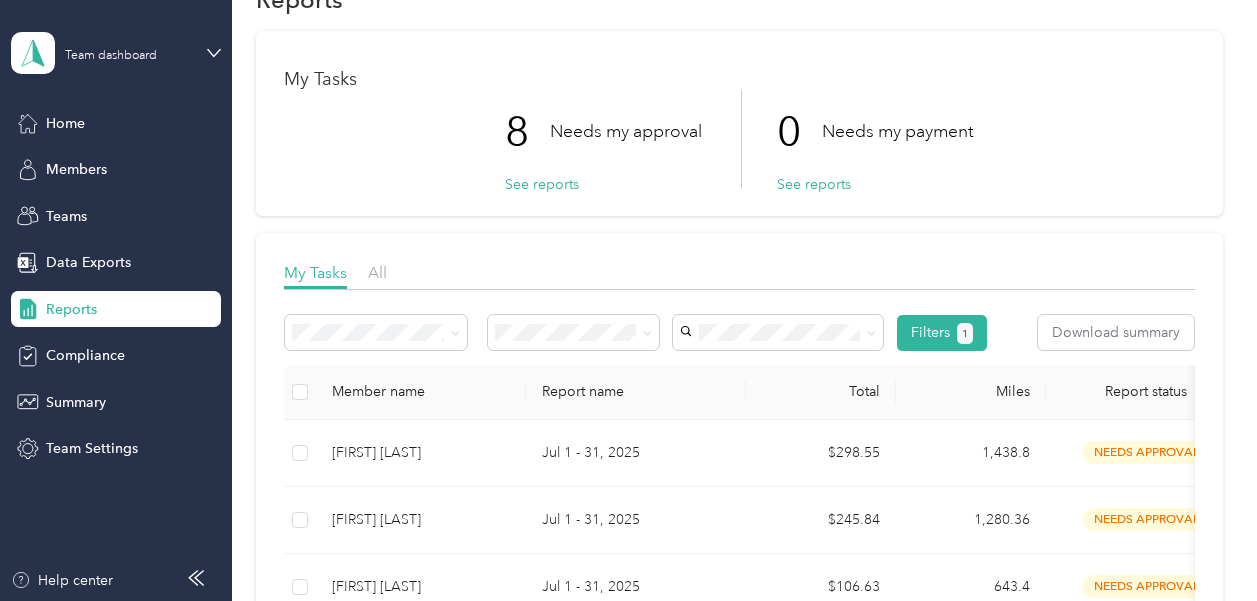 scroll, scrollTop: 62, scrollLeft: 0, axis: vertical 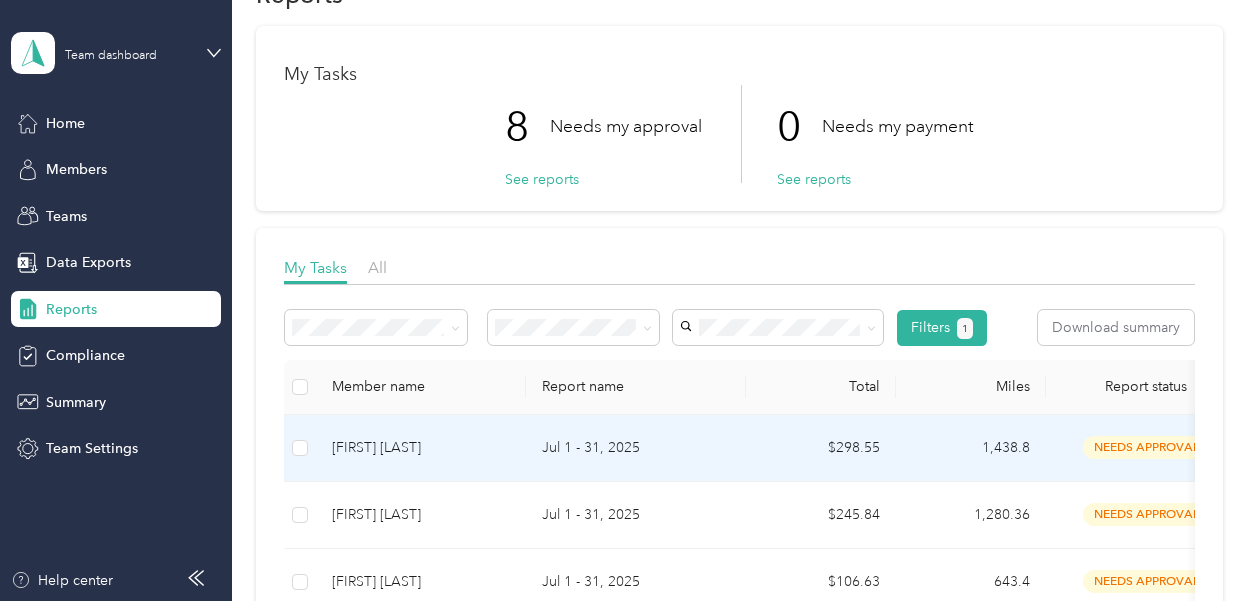 click on "needs approval" at bounding box center [1146, 447] 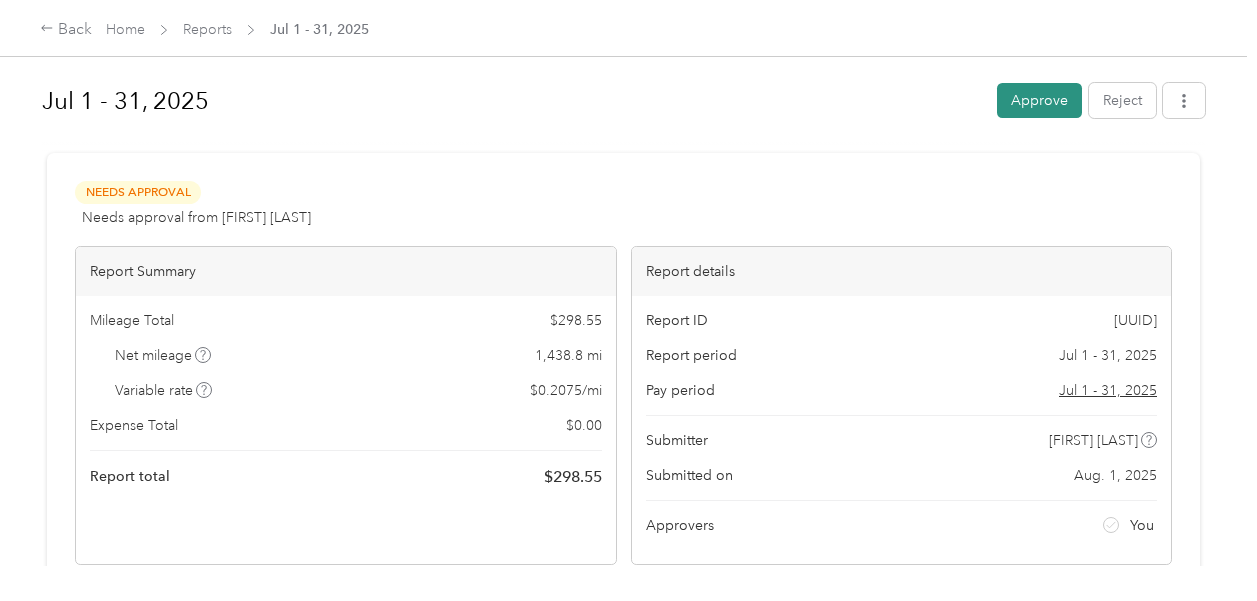 click on "Approve" at bounding box center [1039, 100] 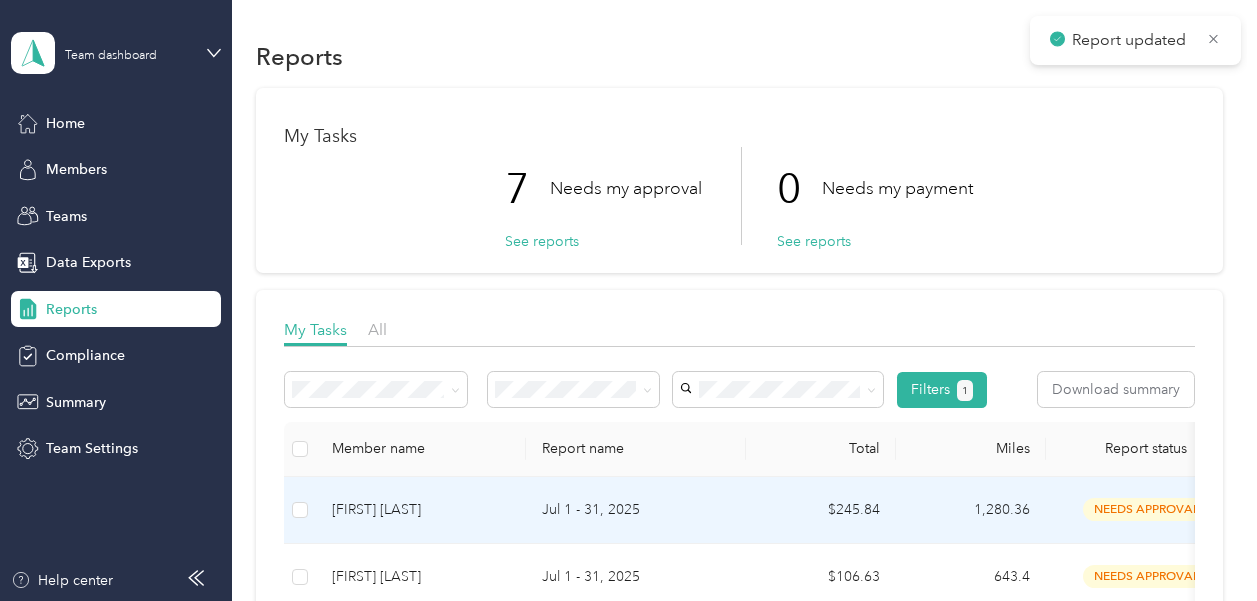 click on "needs approval" at bounding box center [1146, 509] 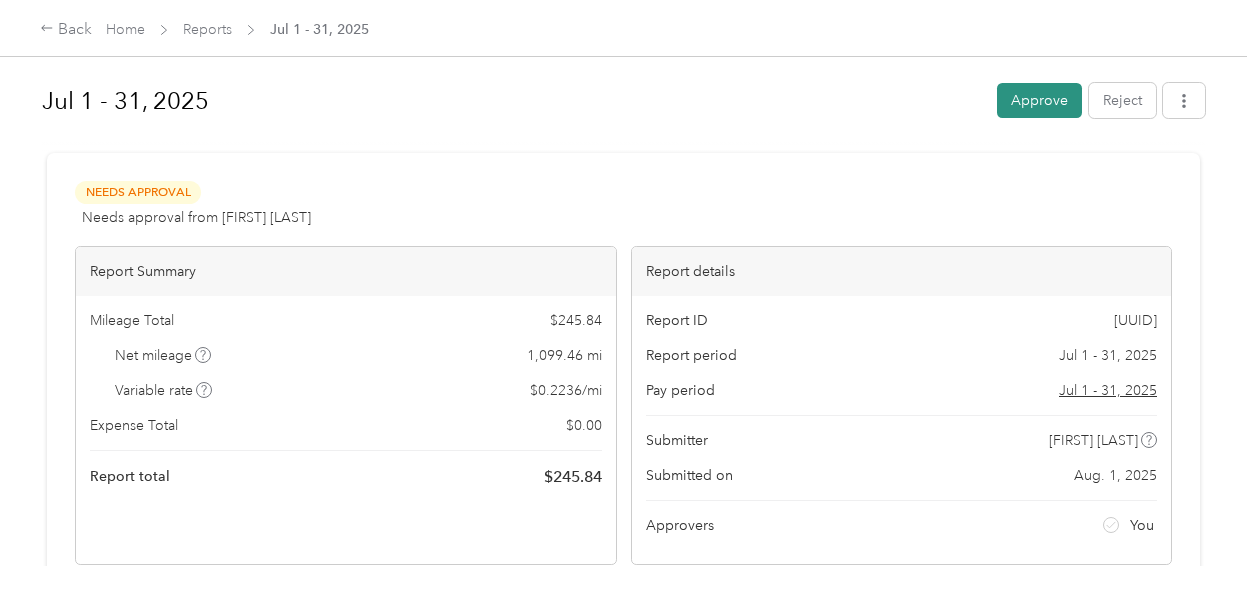 click on "Approve" at bounding box center (1039, 100) 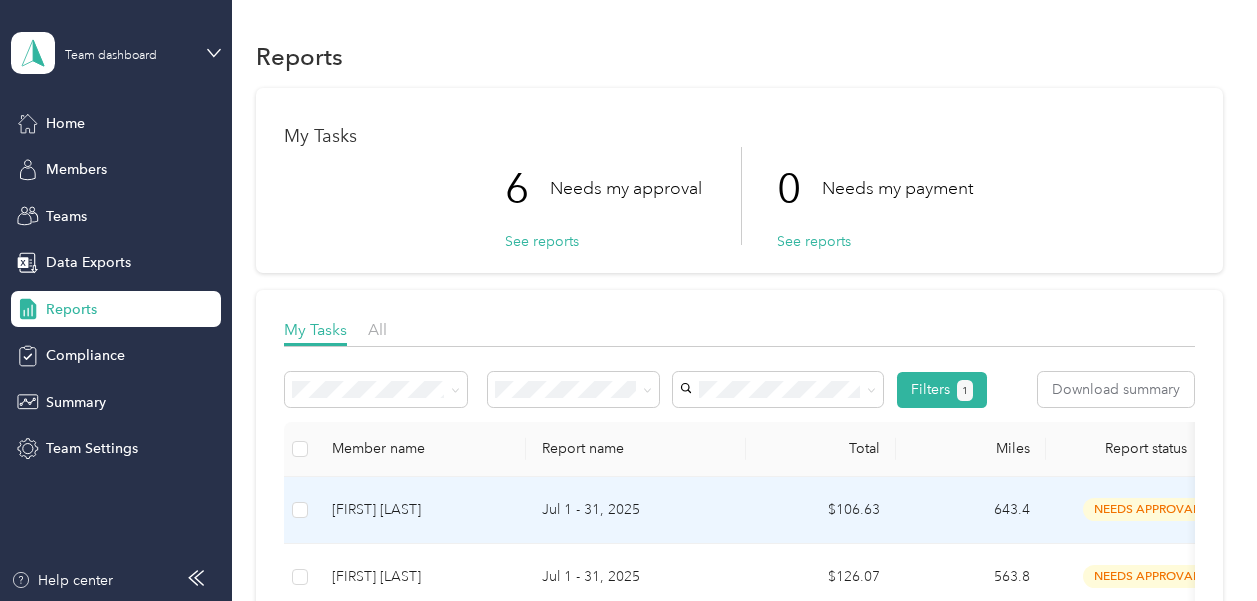 click on "needs approval" at bounding box center (1146, 509) 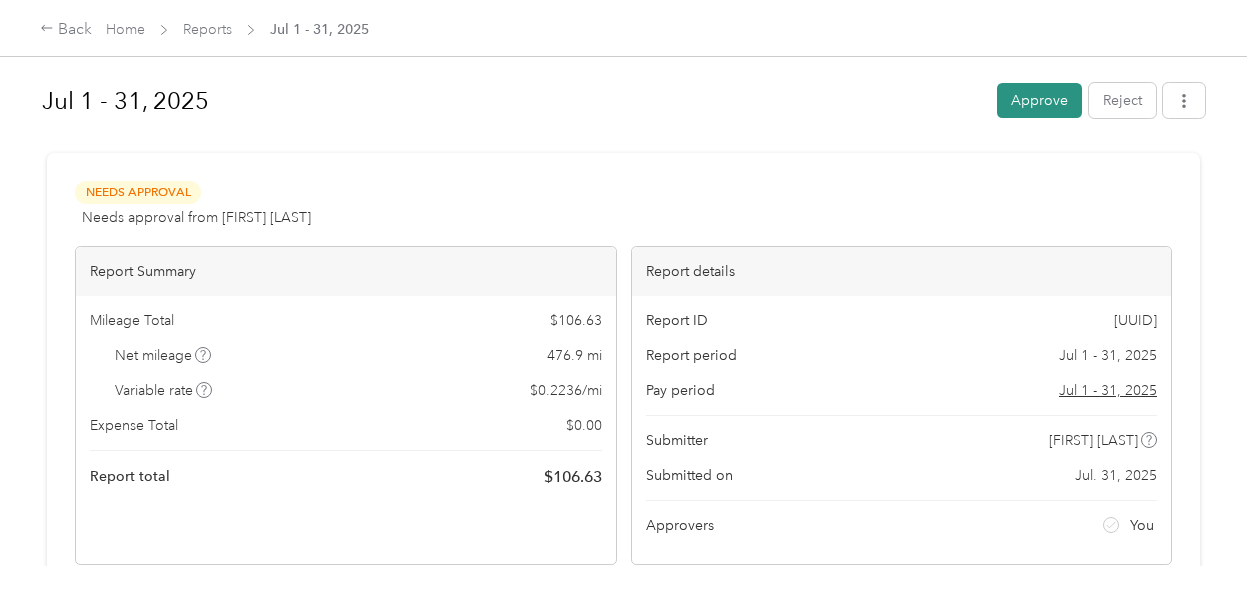 click on "Approve" at bounding box center [1039, 100] 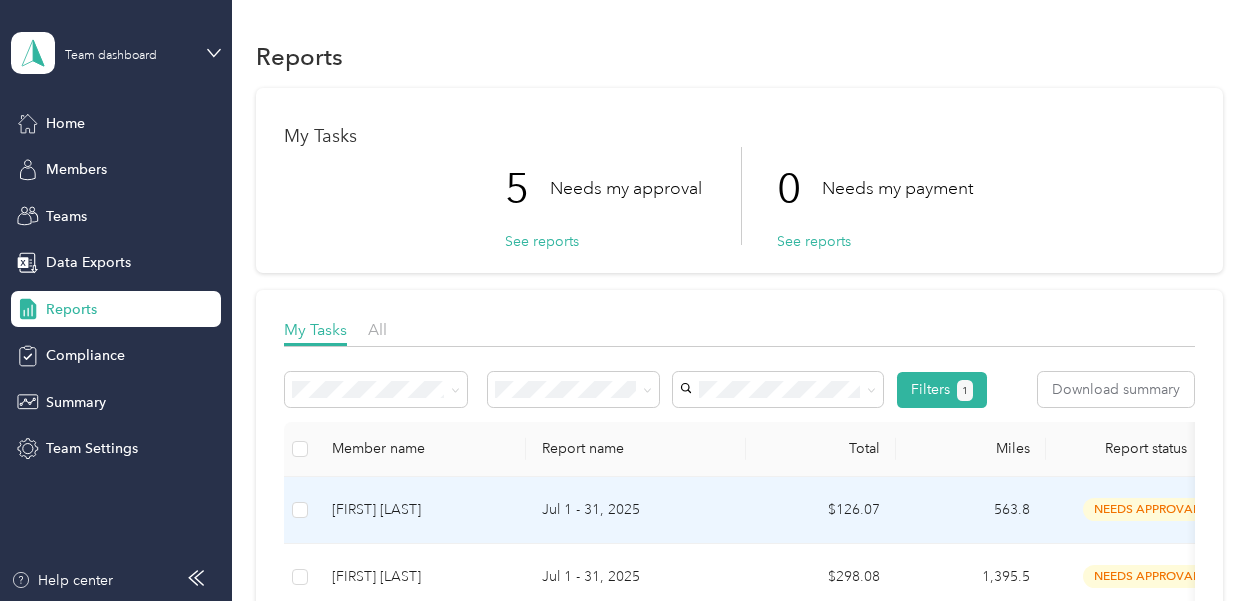 click on "needs approval" at bounding box center [1146, 509] 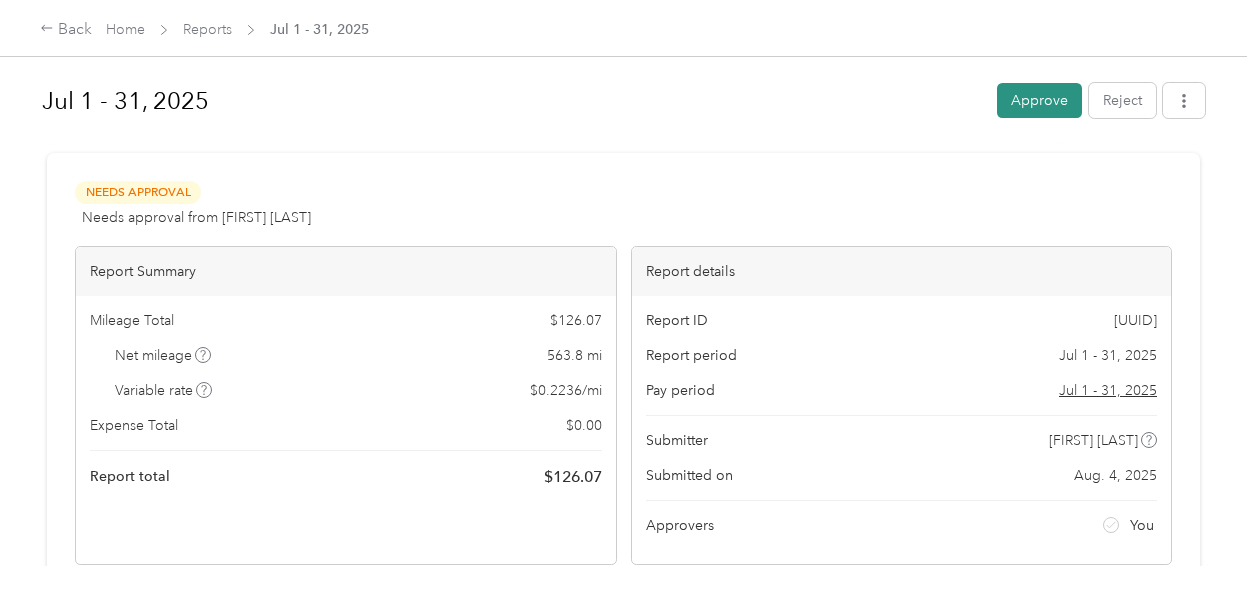 click on "Approve" at bounding box center [1039, 100] 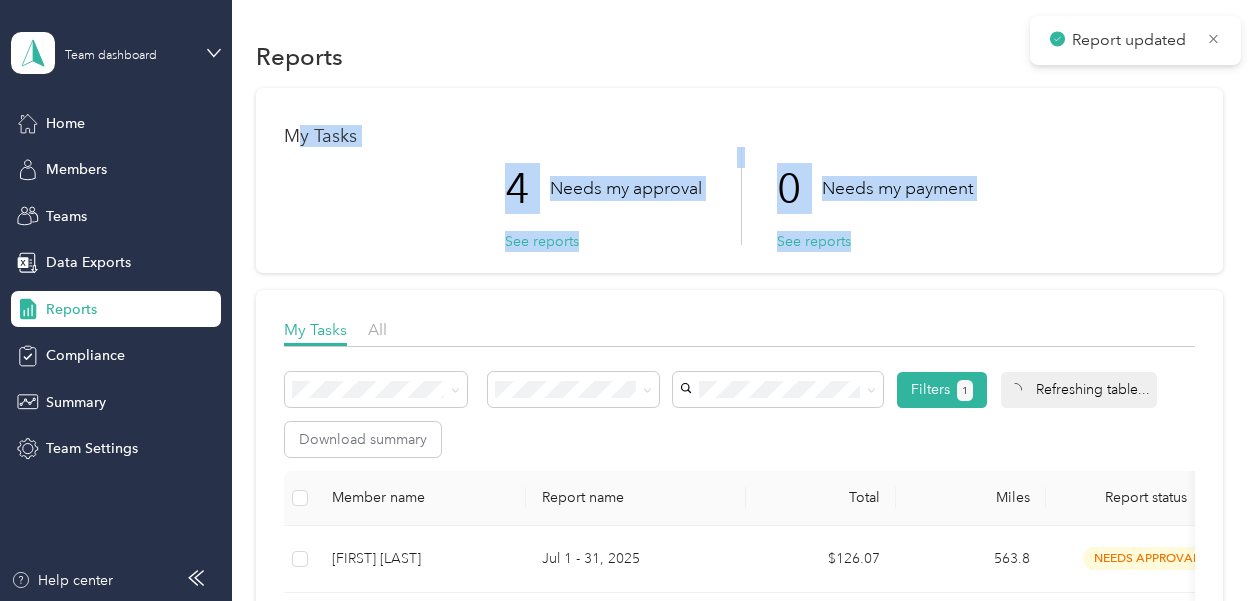 drag, startPoint x: 303, startPoint y: 80, endPoint x: 707, endPoint y: 366, distance: 494.98688 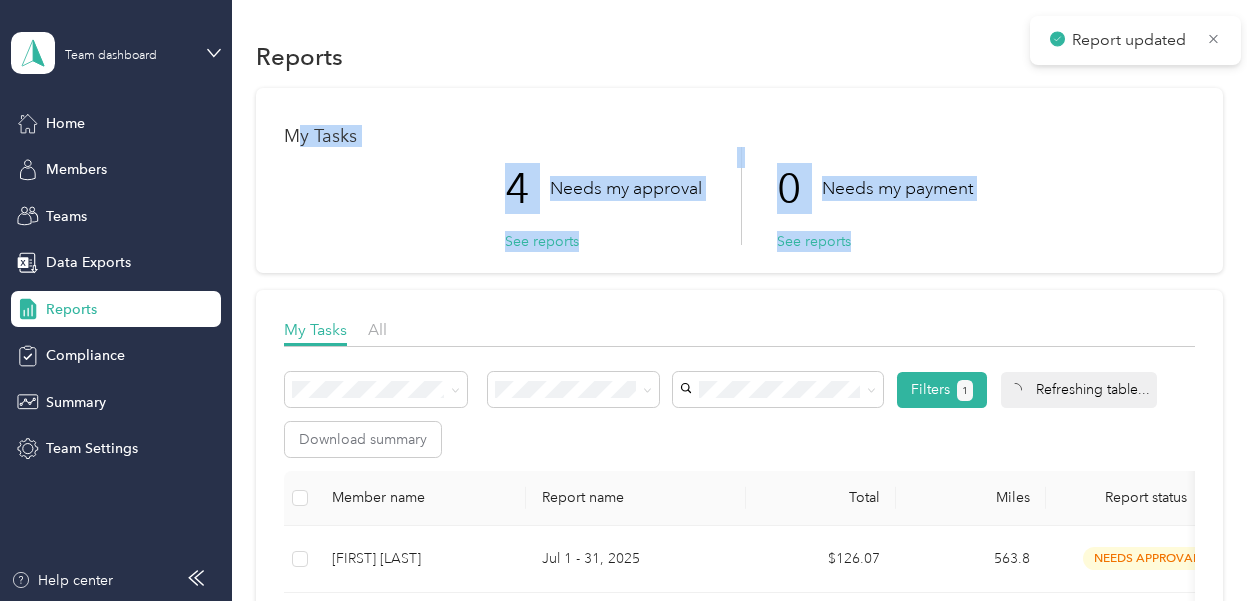 click on "Reports My Tasks 4 Needs my approval See reports   0 Needs my payment See reports My Tasks All Filters 1   Refreshing table... Download summary Member name Report name Total Miles Report status Submitted on Program Approvers                     [FIRST] [LAST] Jul 1 - 31, 2025 $[PRICE] [NUMBER] needs approval 8/4/2025 FAVR C Plan 2024   You    [FIRST] [LAST] Jul 1 - 31, 2025 $[PRICE] [NUMBER] needs approval 8/1/2025 FAVR C Plan 2024   You    [FIRST] [LAST] Jul 1 - 31, 2025 $[PRICE] [NUMBER] needs approval 8/4/2025 FAVR C Plan 2024   You    [FIRST] [LAST] Jun 1 - 30, 2025 $[PRICE] [NUMBER] needs approval 8/4/2025 FAVR C Plan 2024   You    [FIRST] [LAST] Jul 1 - 31, 2025 $[PRICE] [NUMBER] needs approval 8/4/2025 FAVR C Plan 2024   You    Showing 5 out of 5 1 25 / page" at bounding box center [739, 494] 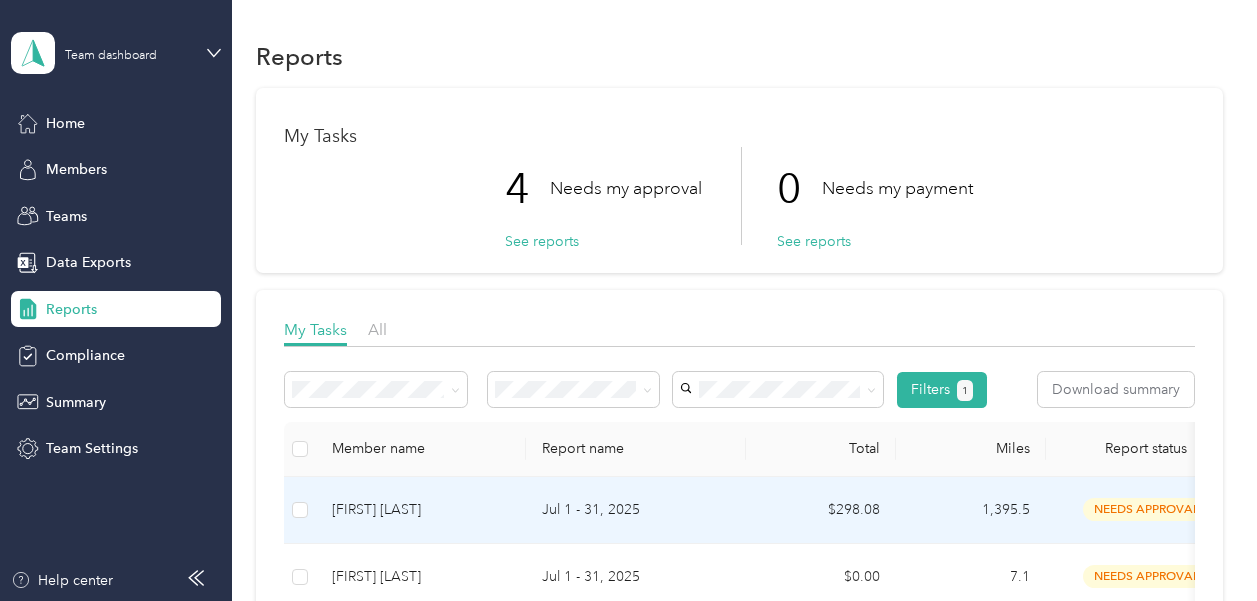 click on "needs approval" at bounding box center (1146, 509) 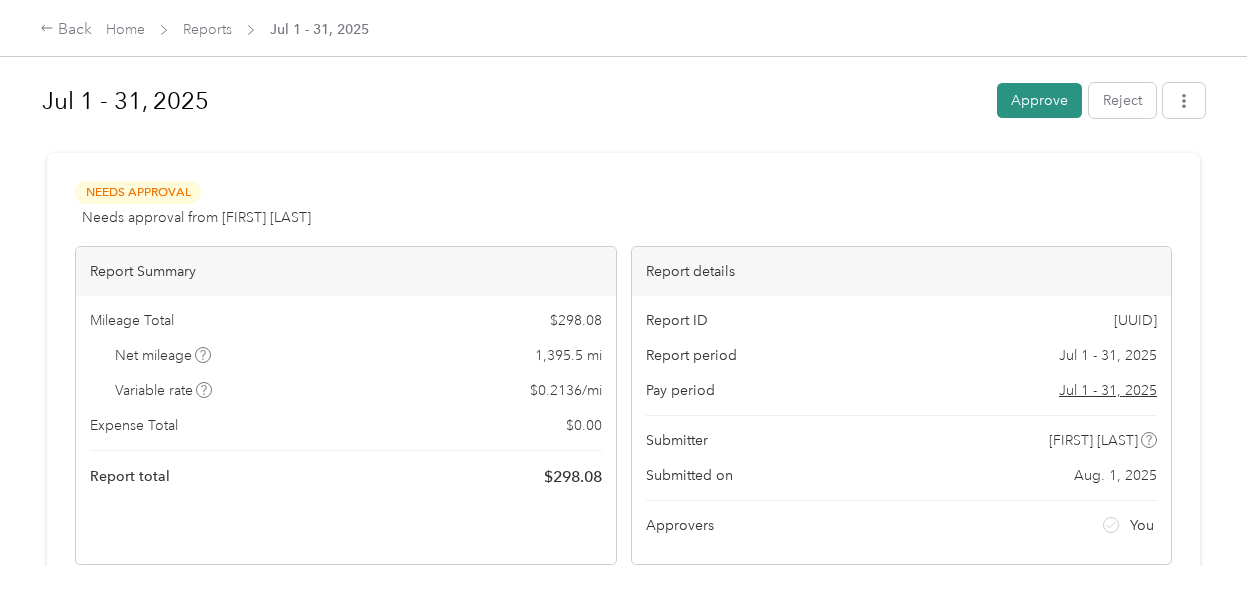 click on "Approve" at bounding box center (1039, 100) 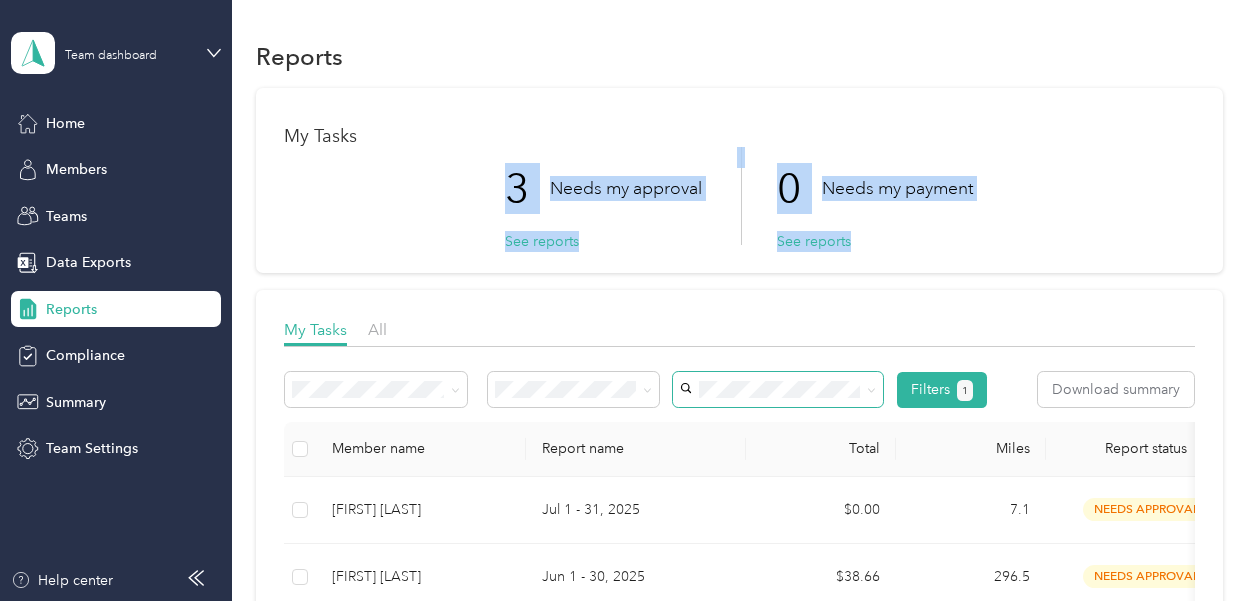 drag, startPoint x: 441, startPoint y: 201, endPoint x: 755, endPoint y: 400, distance: 371.74857 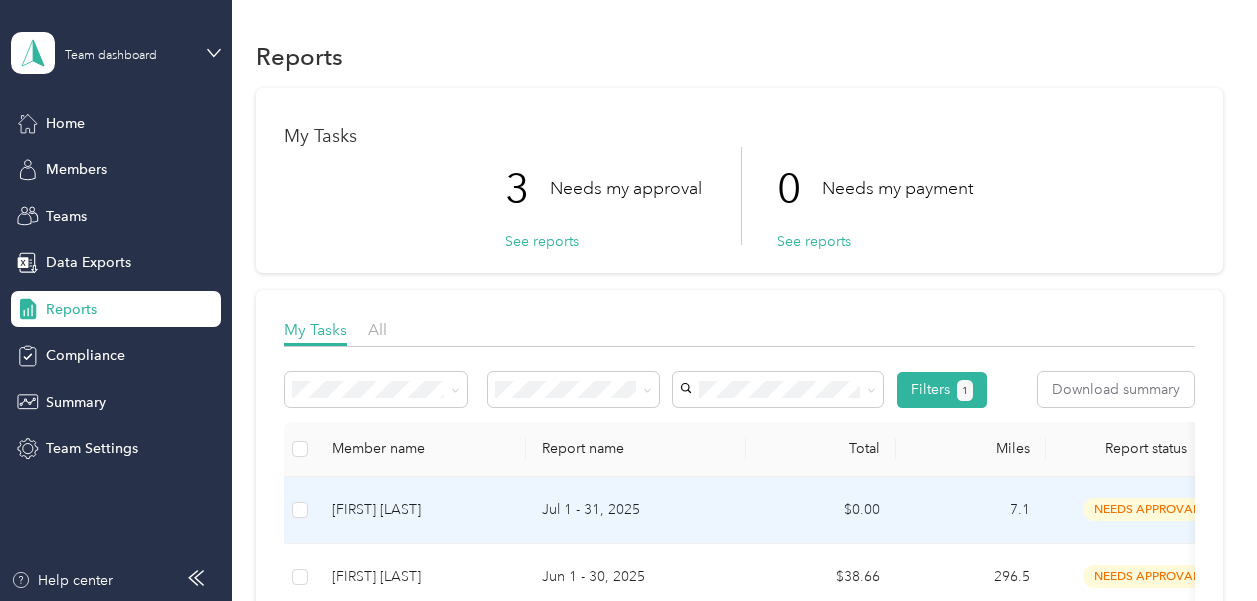 click on "needs approval" at bounding box center (1146, 509) 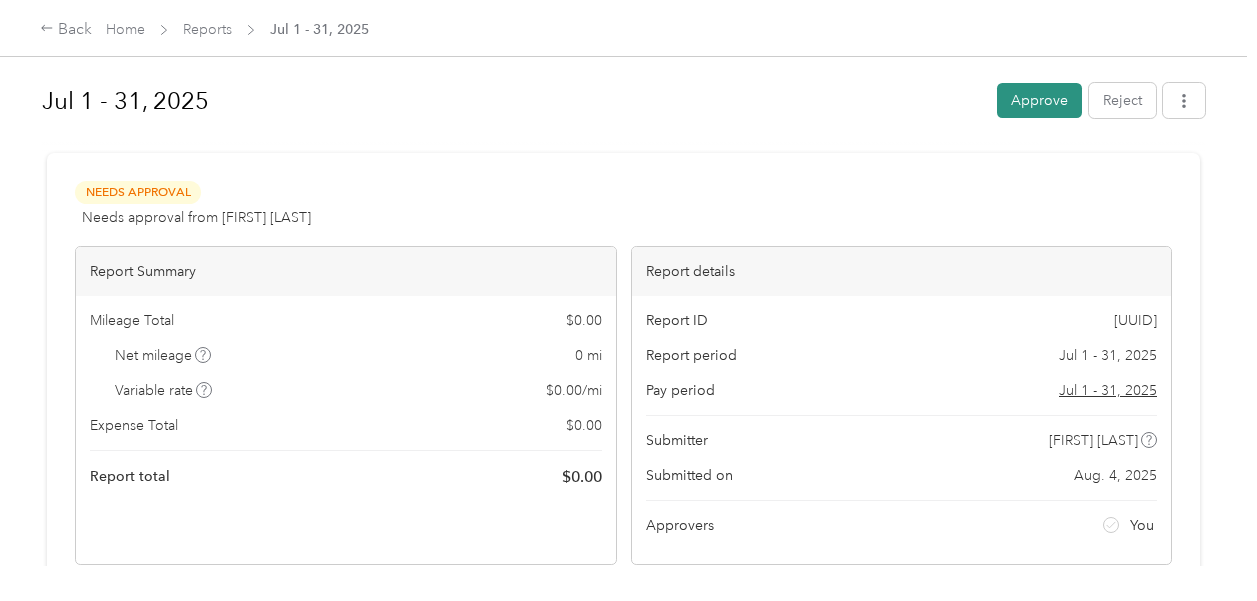 click on "Approve" at bounding box center (1039, 100) 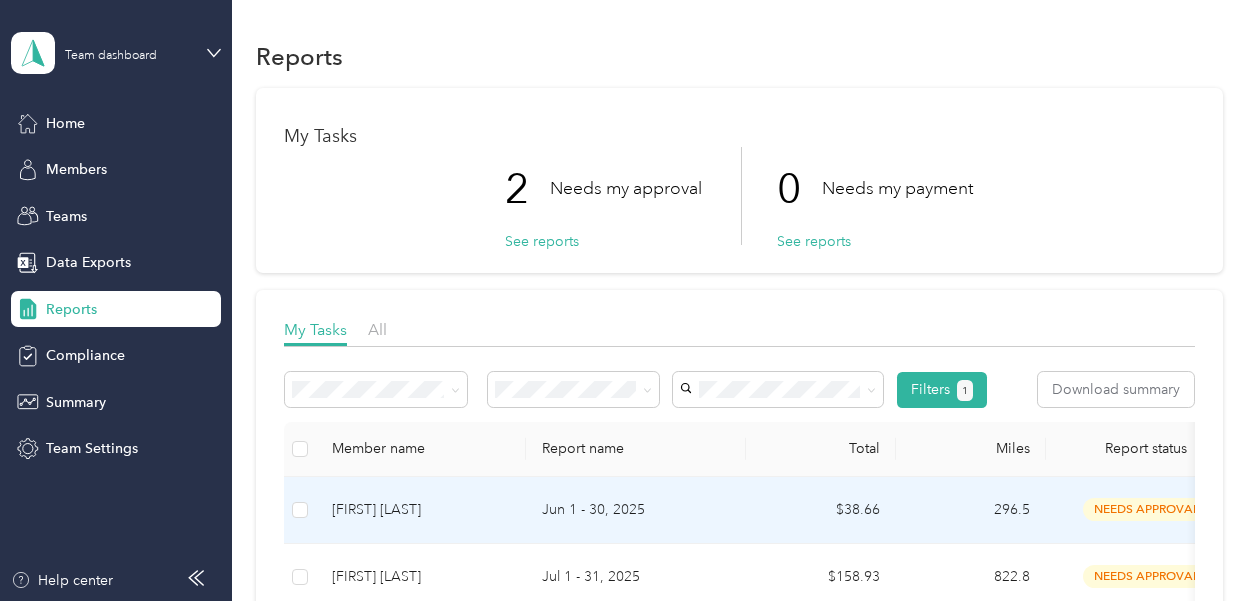 click on "needs approval" at bounding box center [1146, 509] 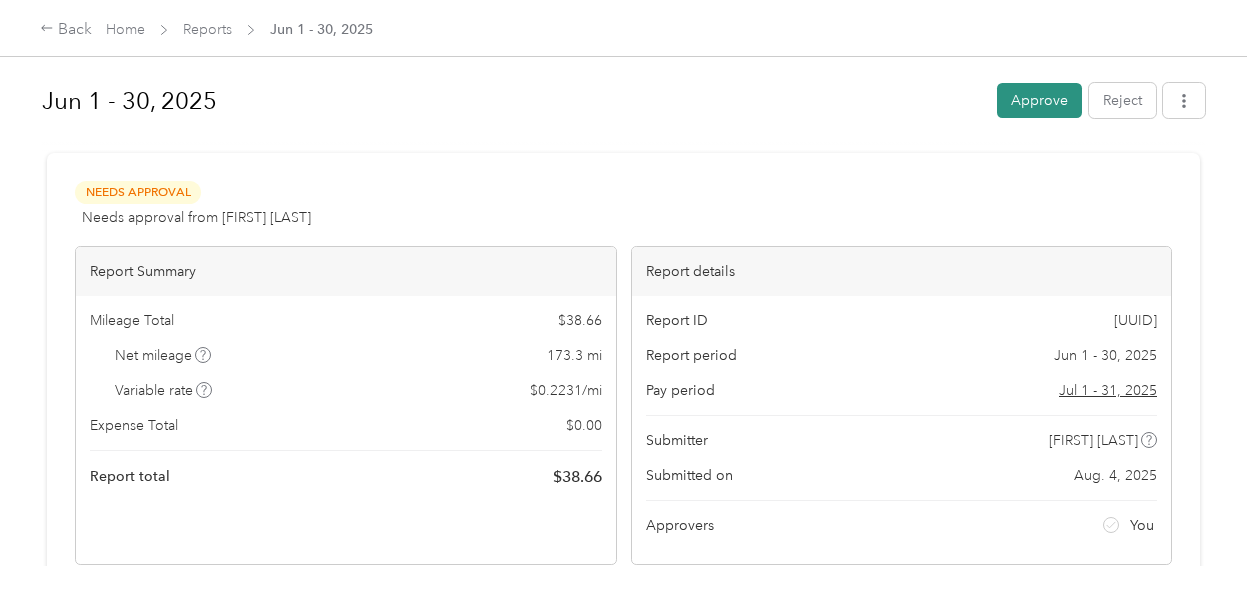 click on "Approve" at bounding box center (1039, 100) 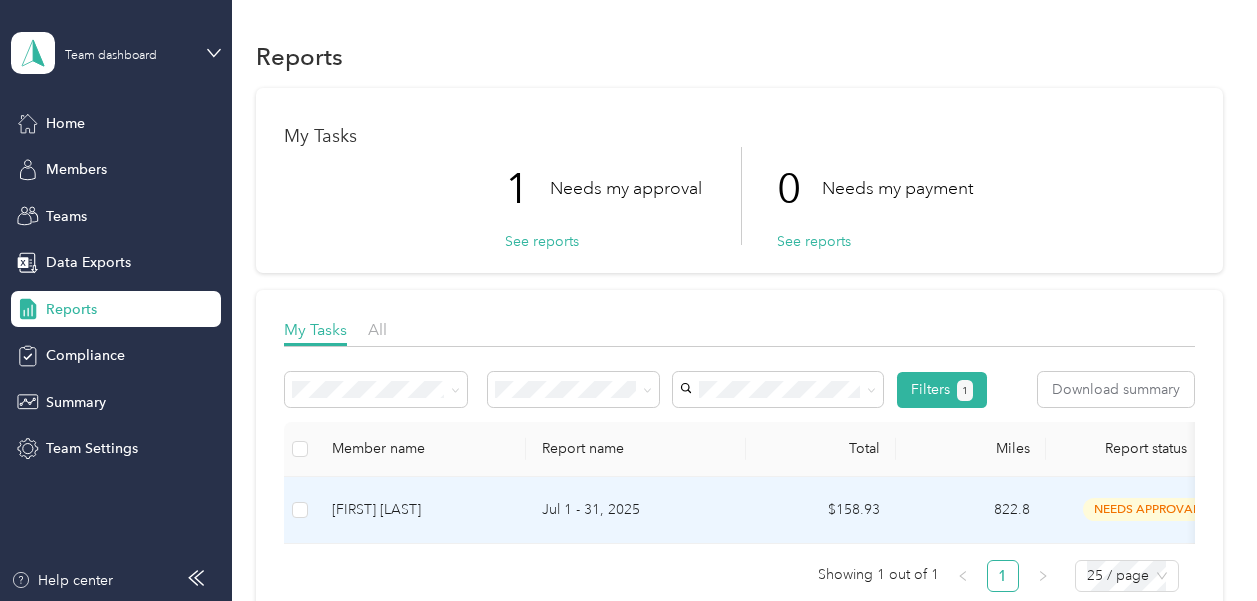 click on "needs approval" at bounding box center [1146, 509] 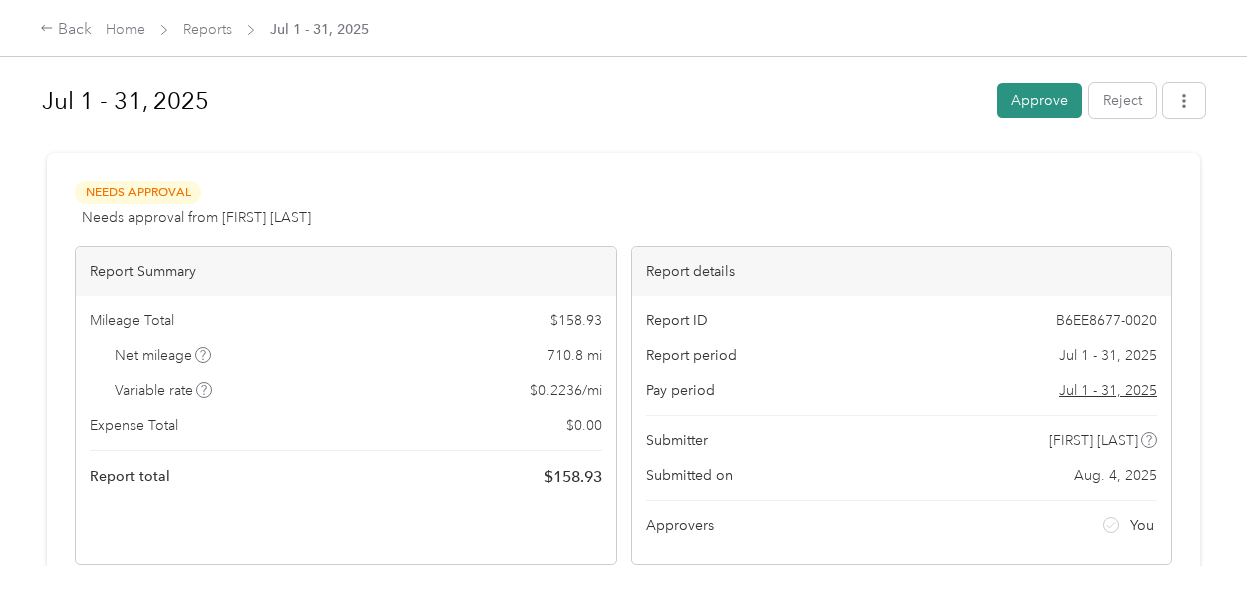 click on "Approve" at bounding box center (1039, 100) 